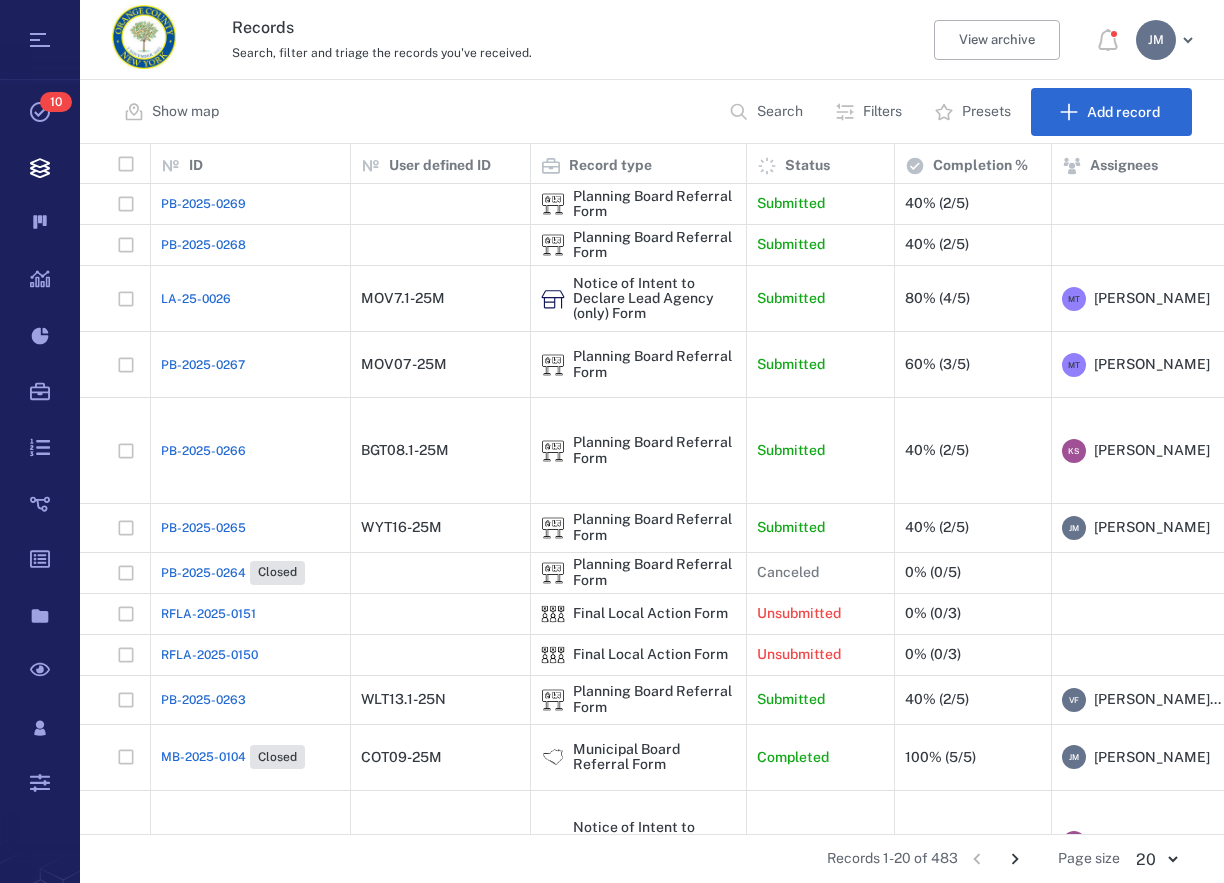 scroll, scrollTop: 0, scrollLeft: 0, axis: both 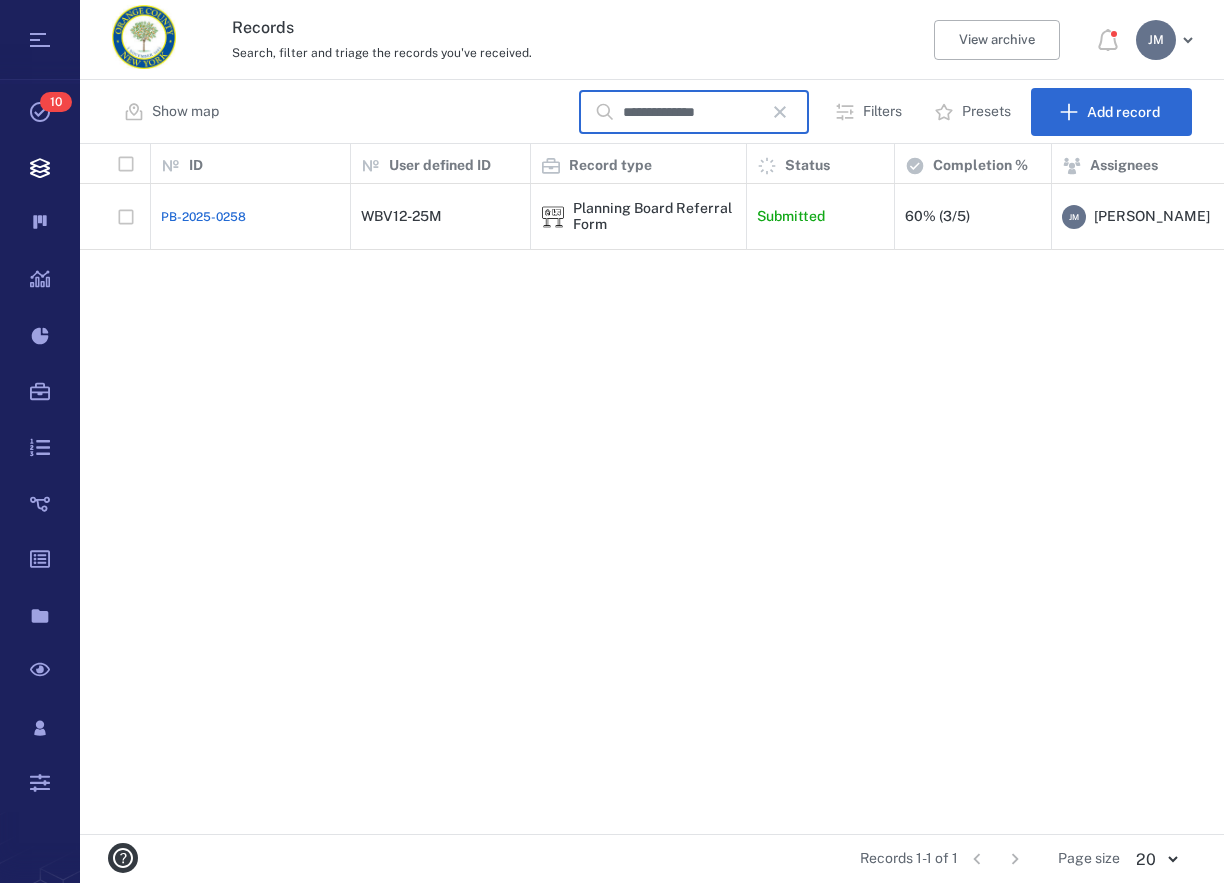 type on "**********" 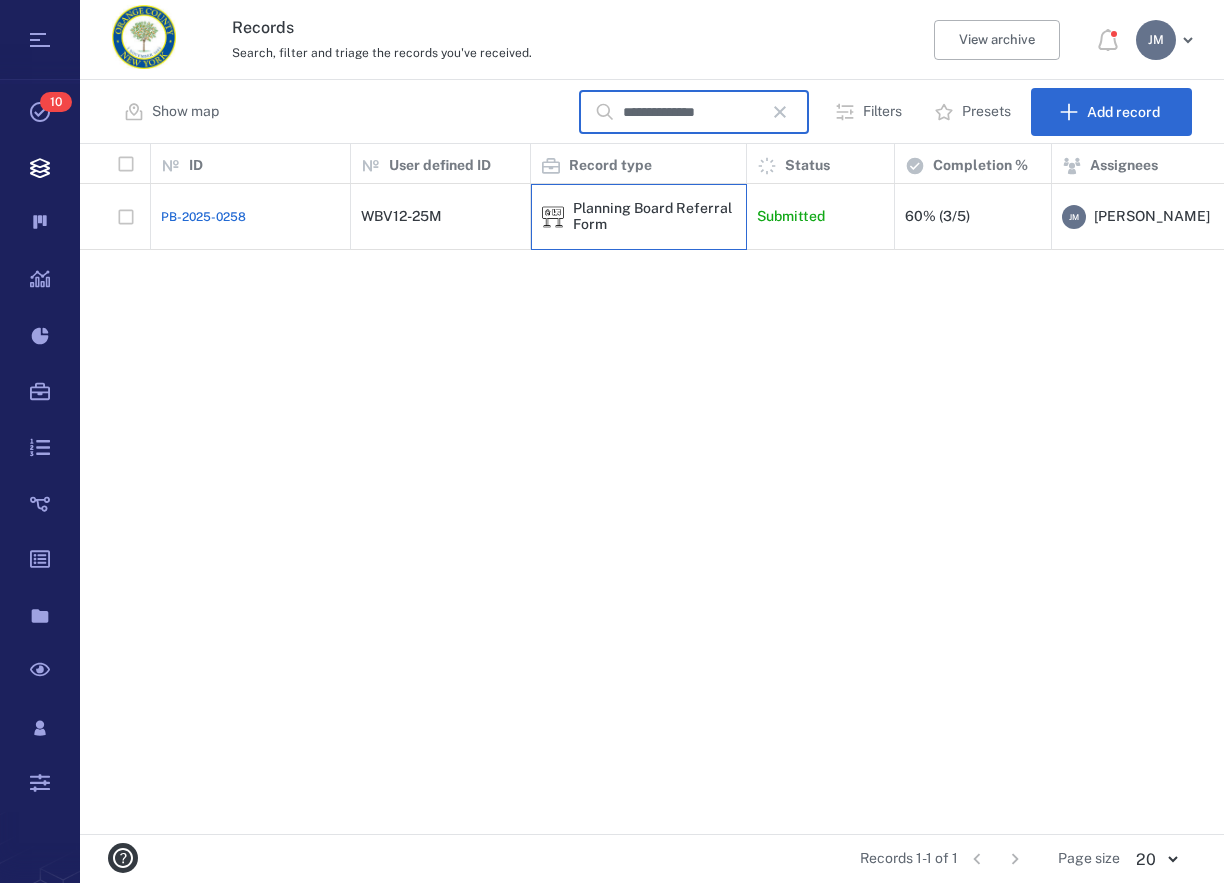 click on "Planning Board Referral Form" at bounding box center [654, 216] 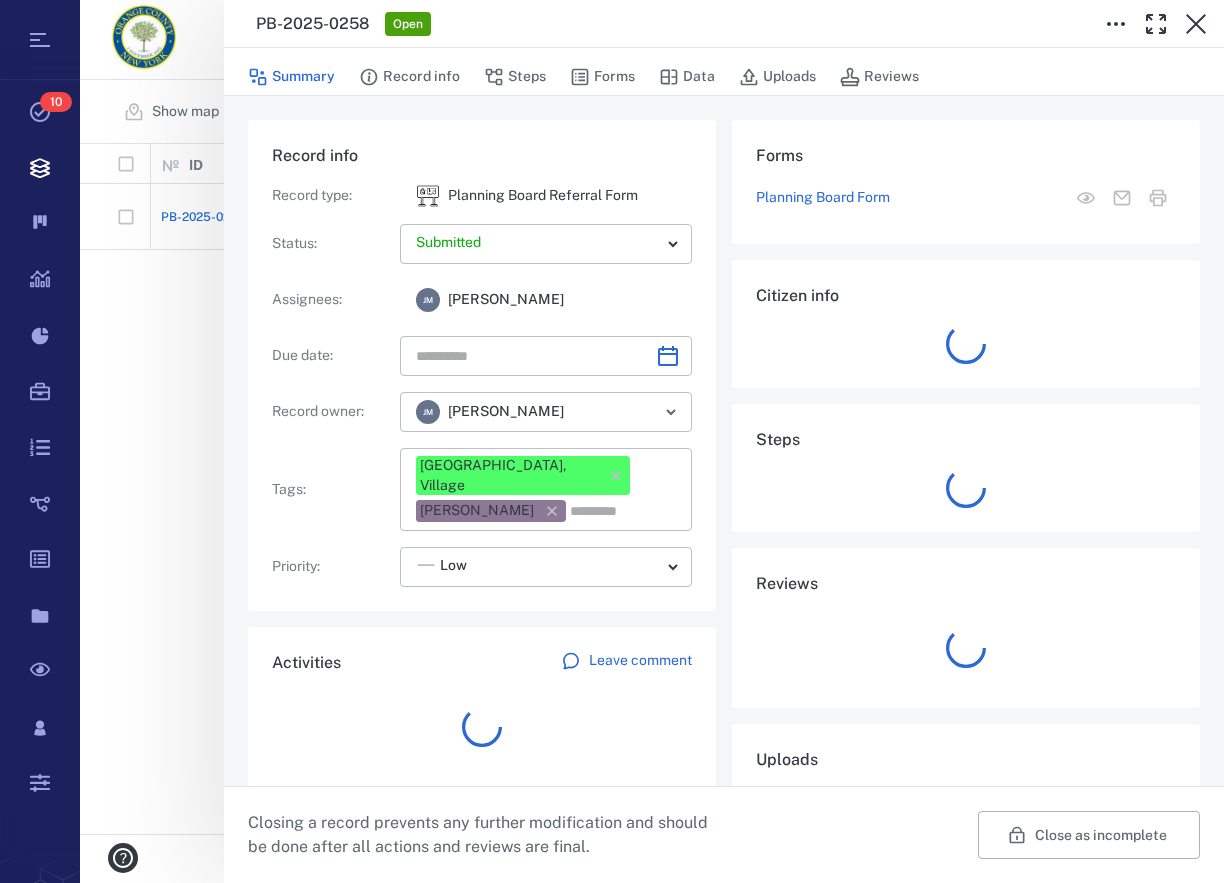 type on "**********" 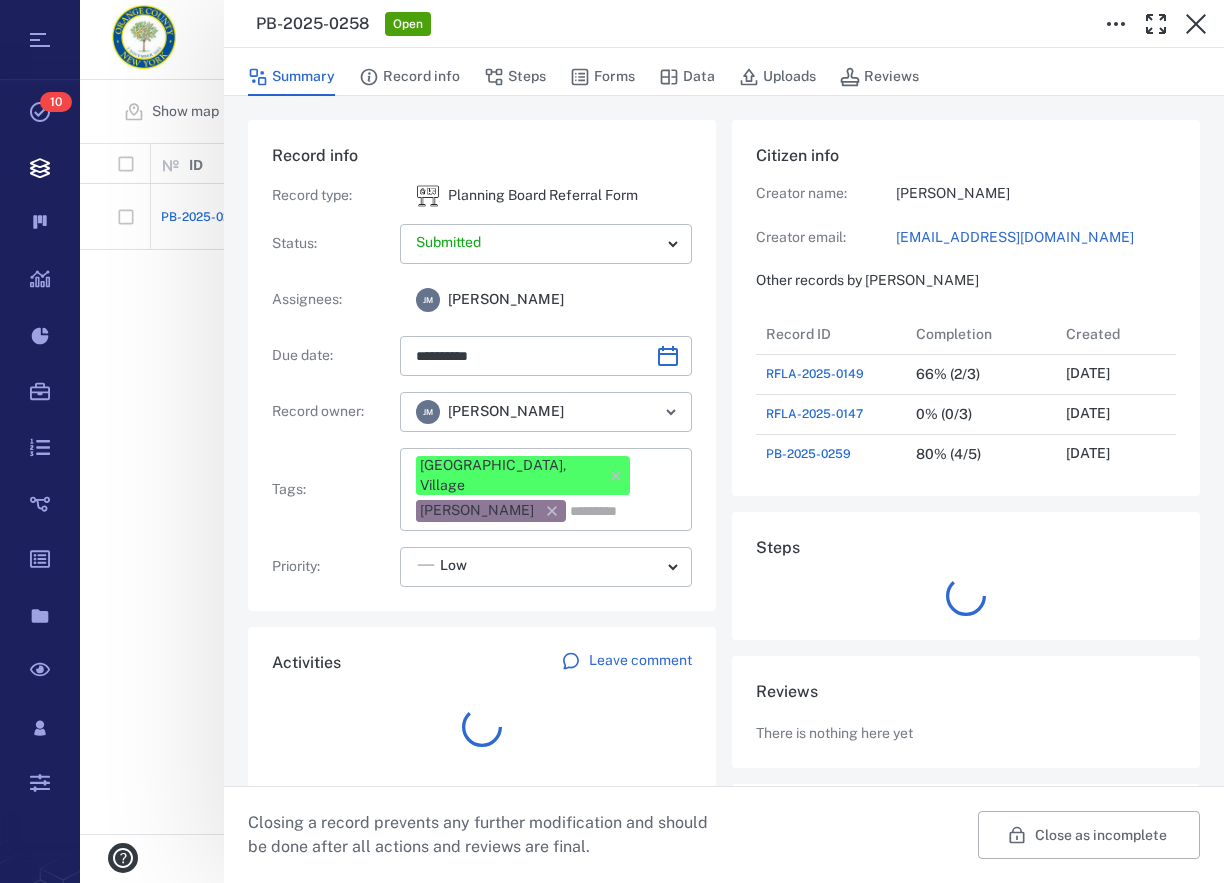 scroll, scrollTop: 1040, scrollLeft: 378, axis: both 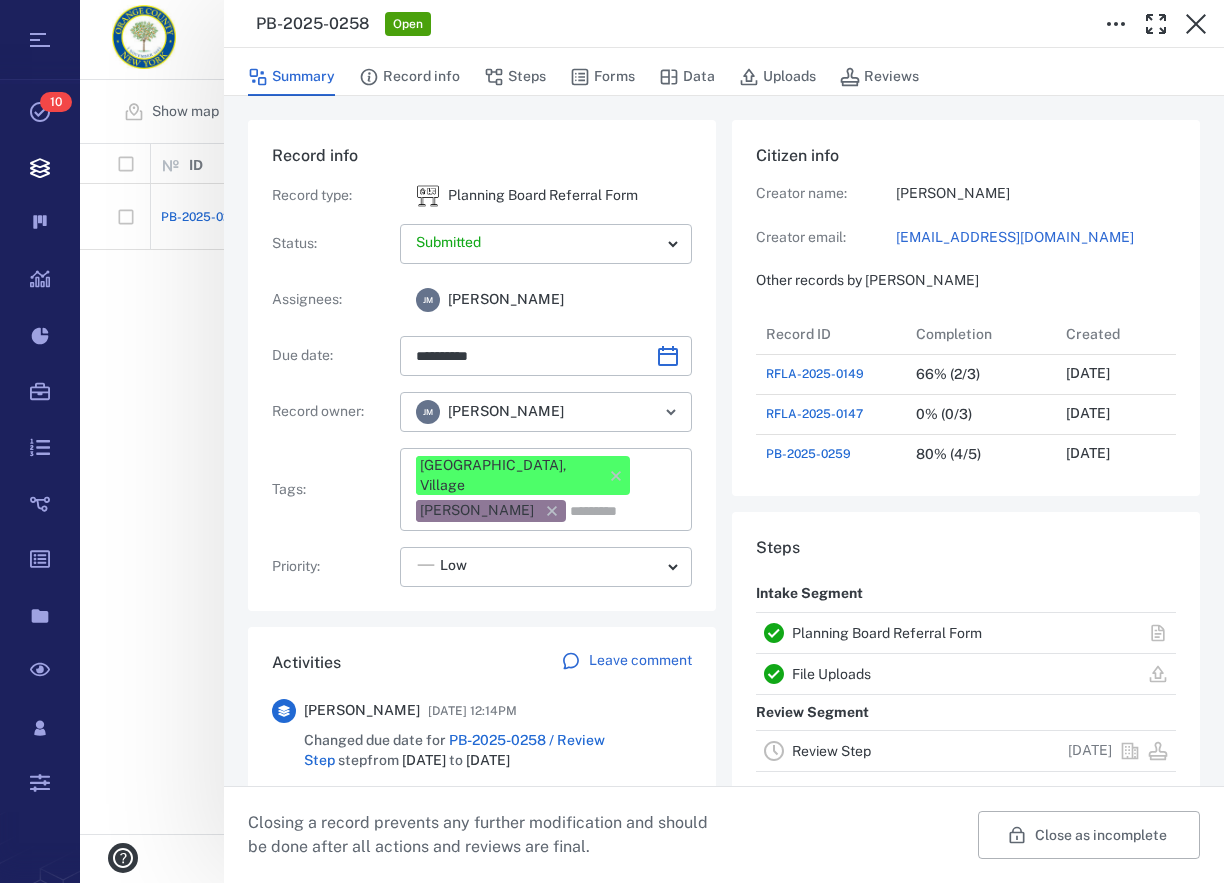 click on "Planning Board Referral Form" at bounding box center [887, 633] 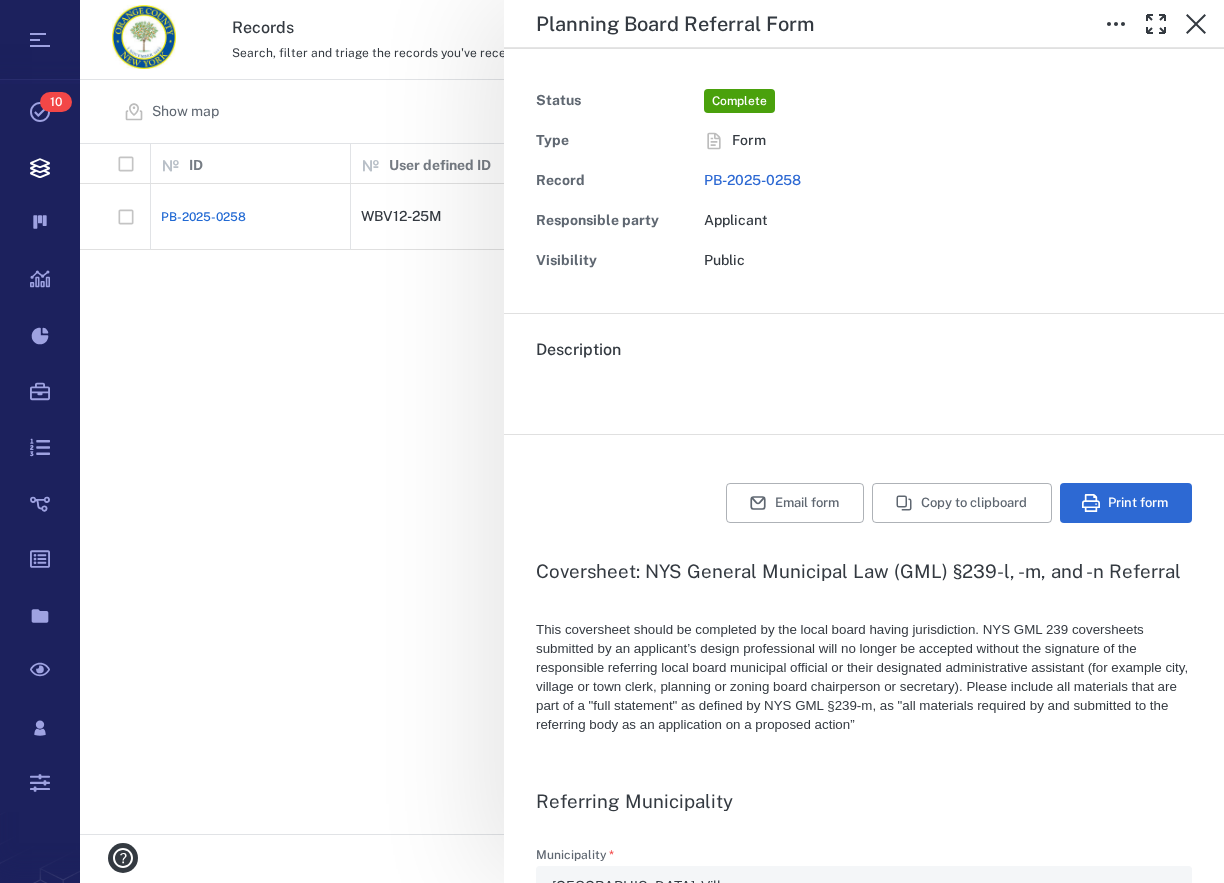 type on "*" 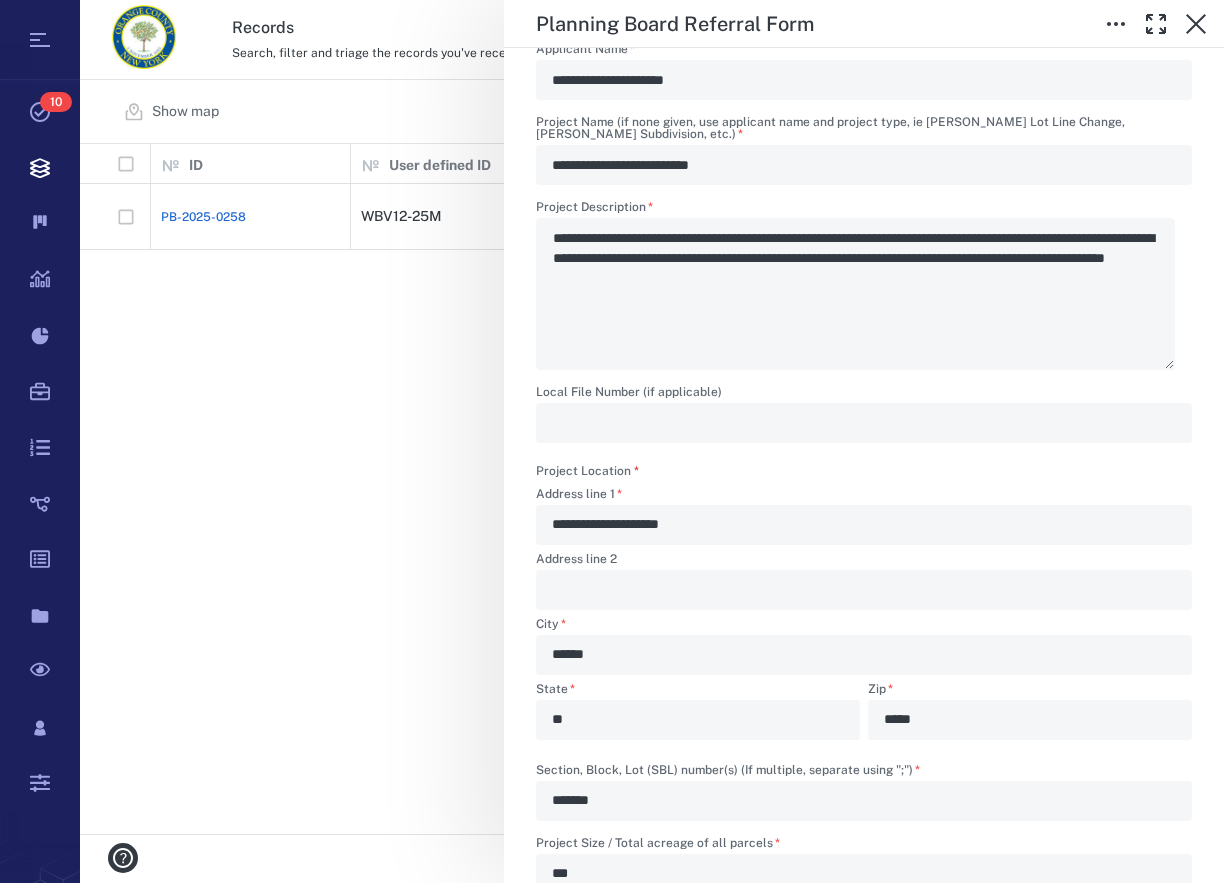 scroll, scrollTop: 1140, scrollLeft: 0, axis: vertical 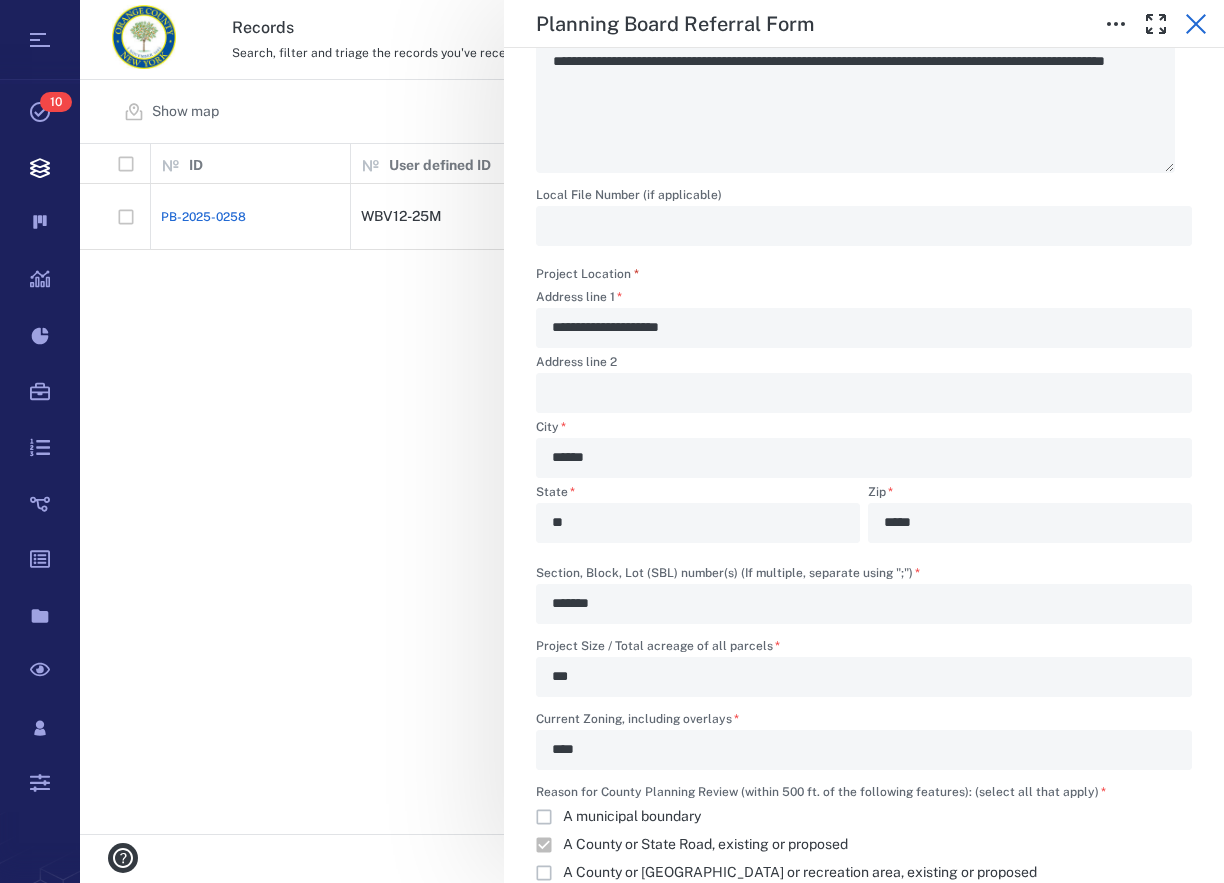 click 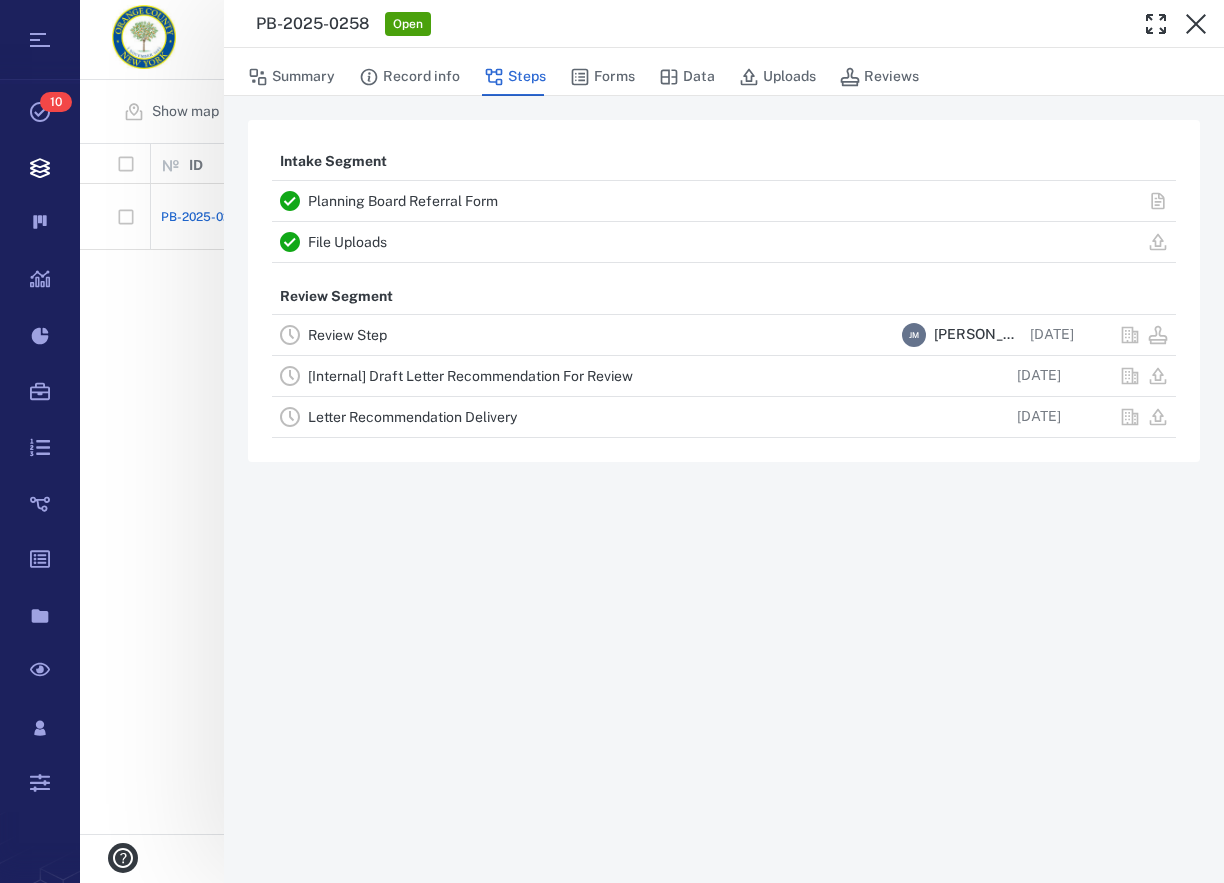 click on "File Uploads" at bounding box center (347, 242) 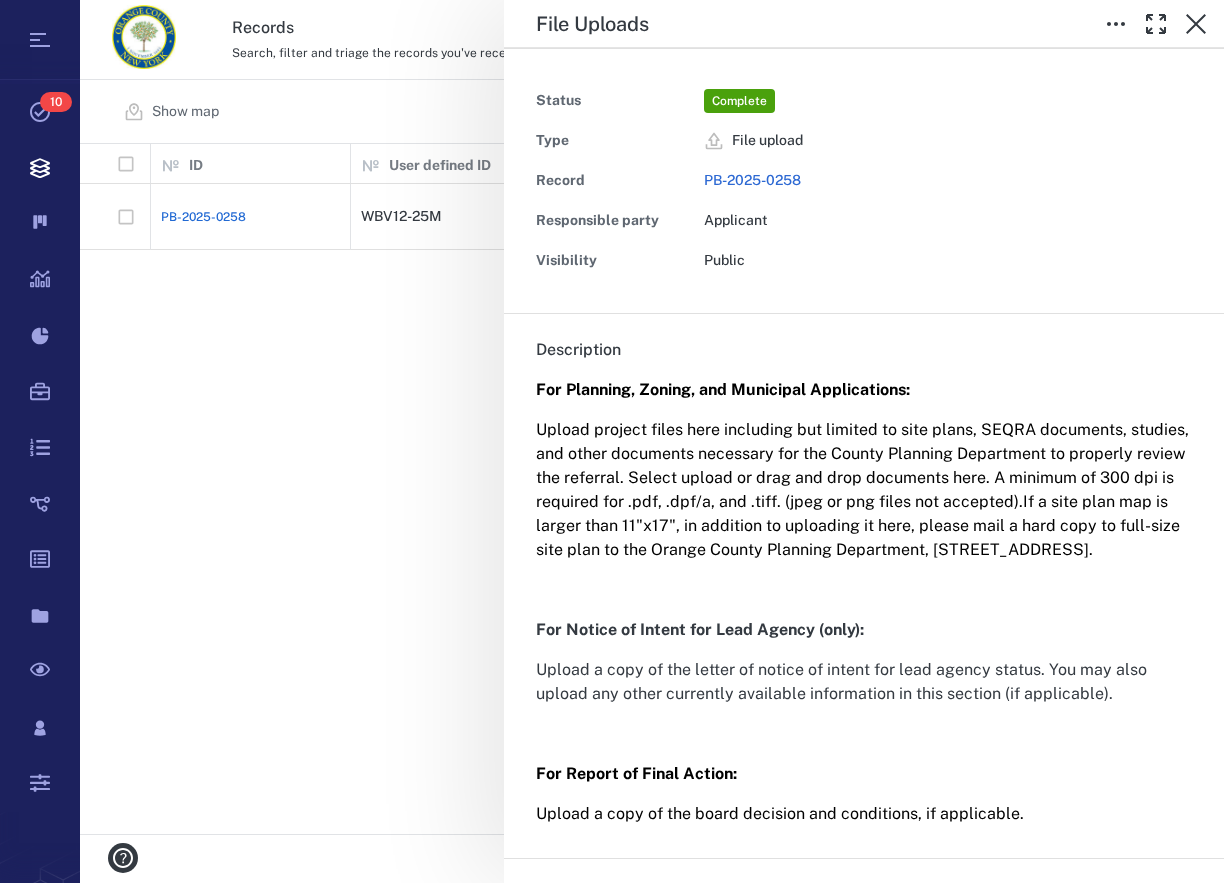 scroll, scrollTop: 456, scrollLeft: 0, axis: vertical 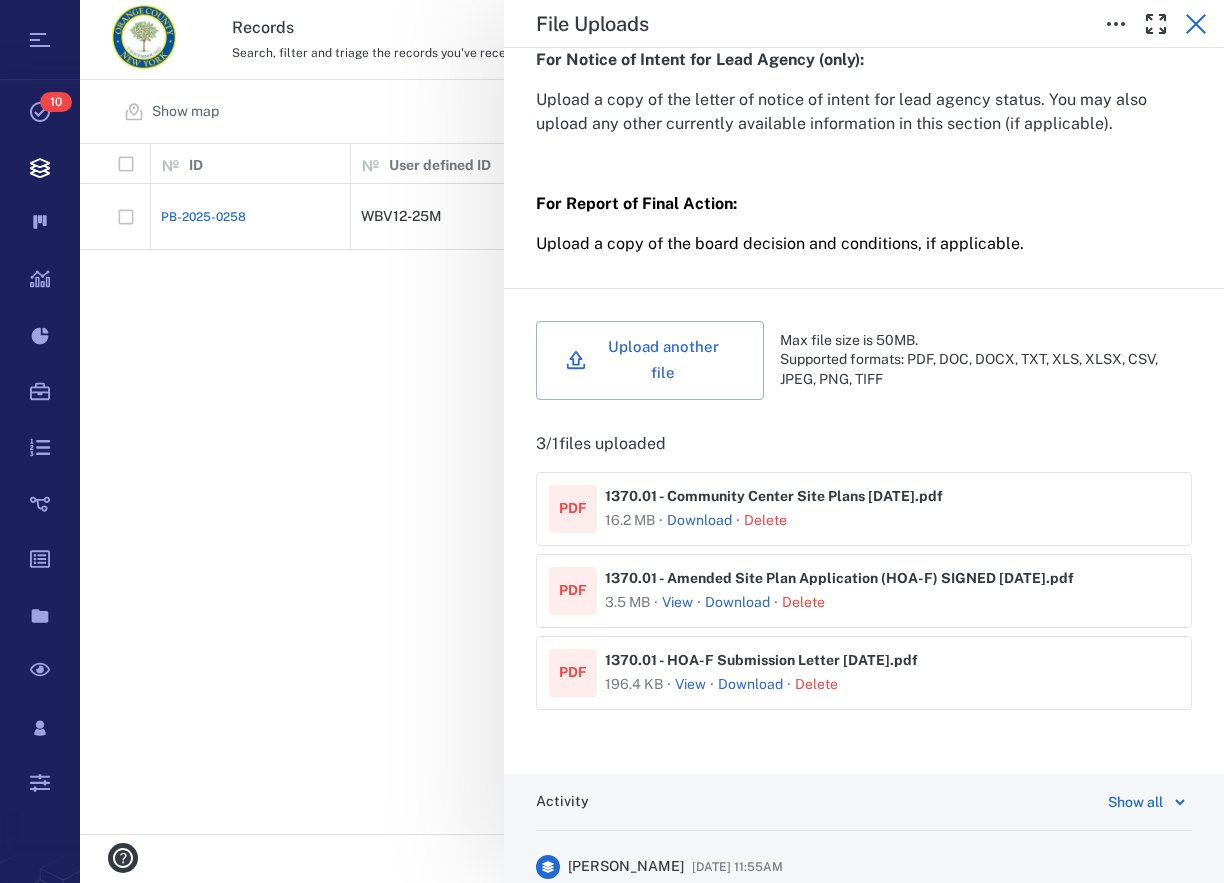 click 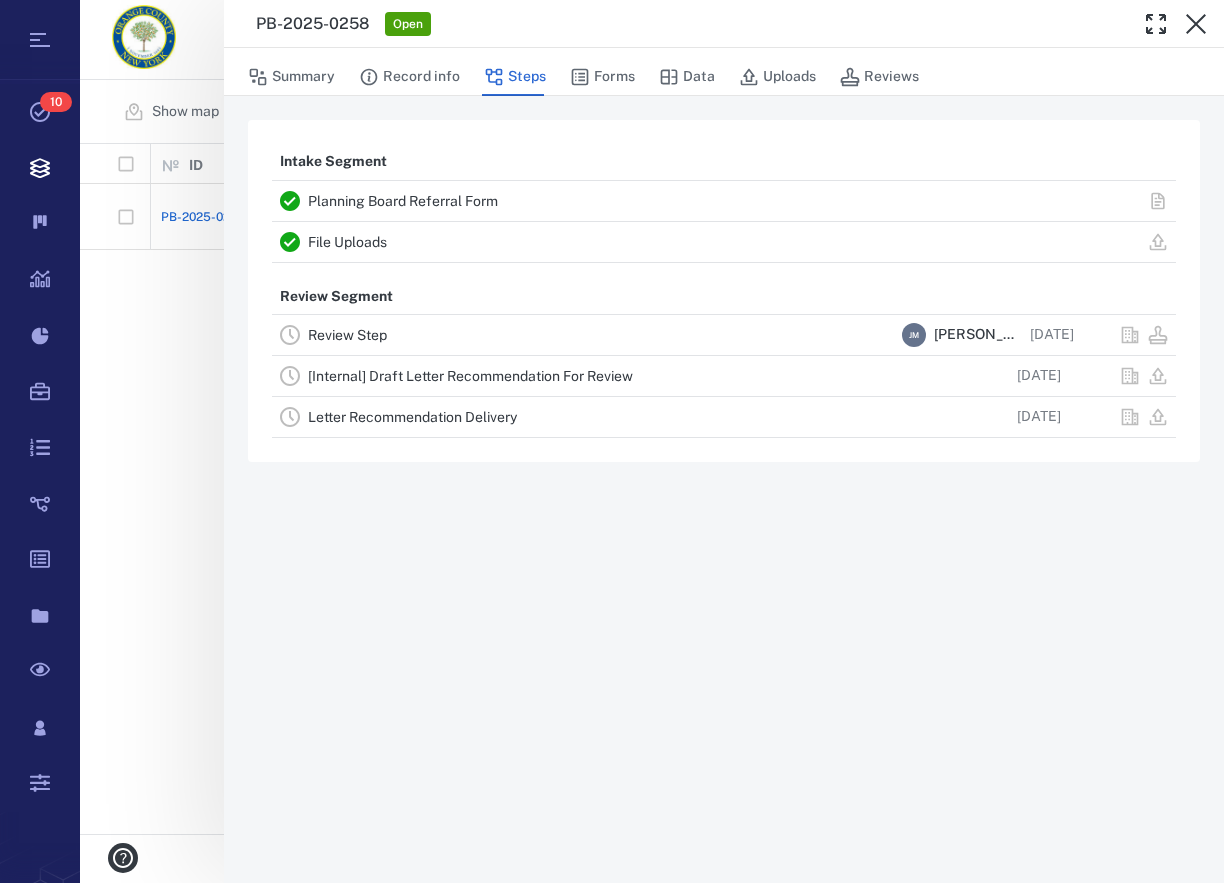 click on "Planning Board Referral Form" at bounding box center (403, 201) 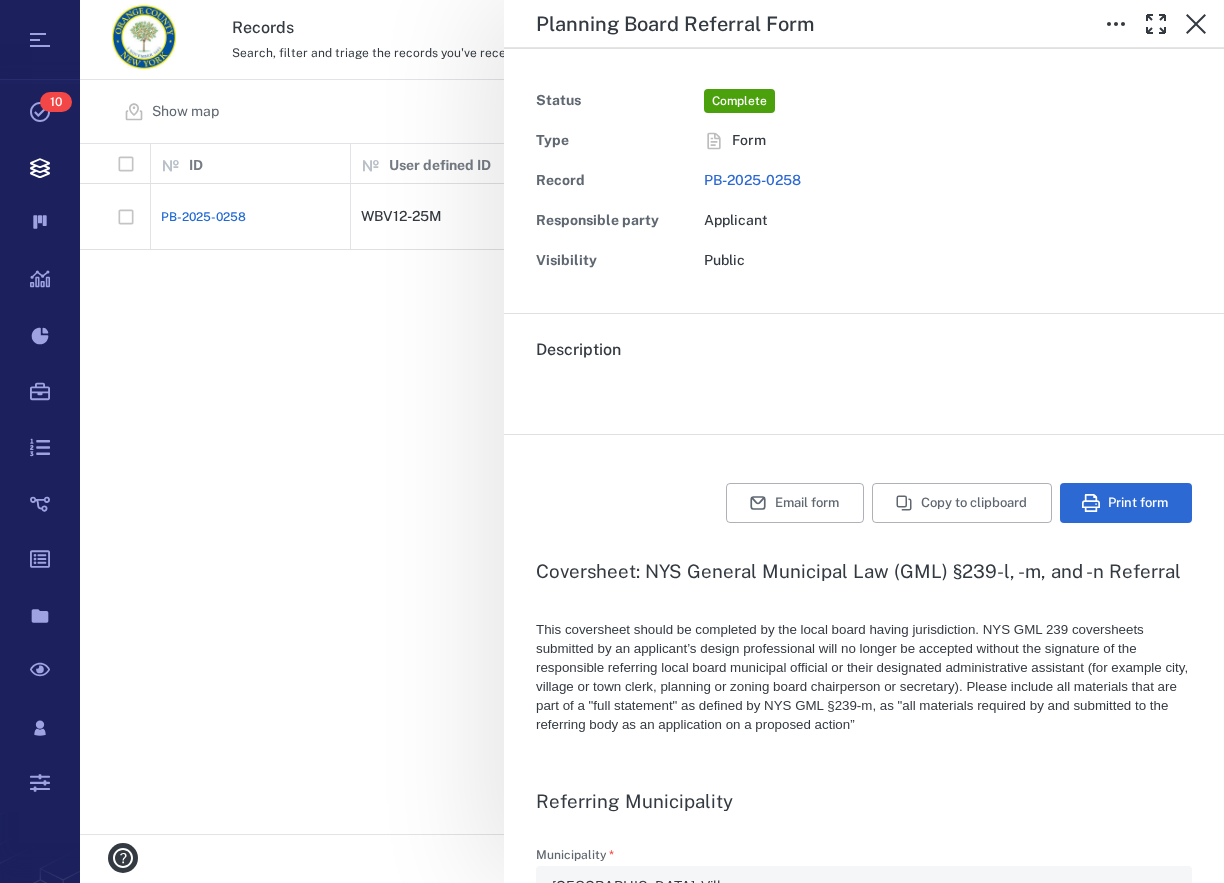 type on "*" 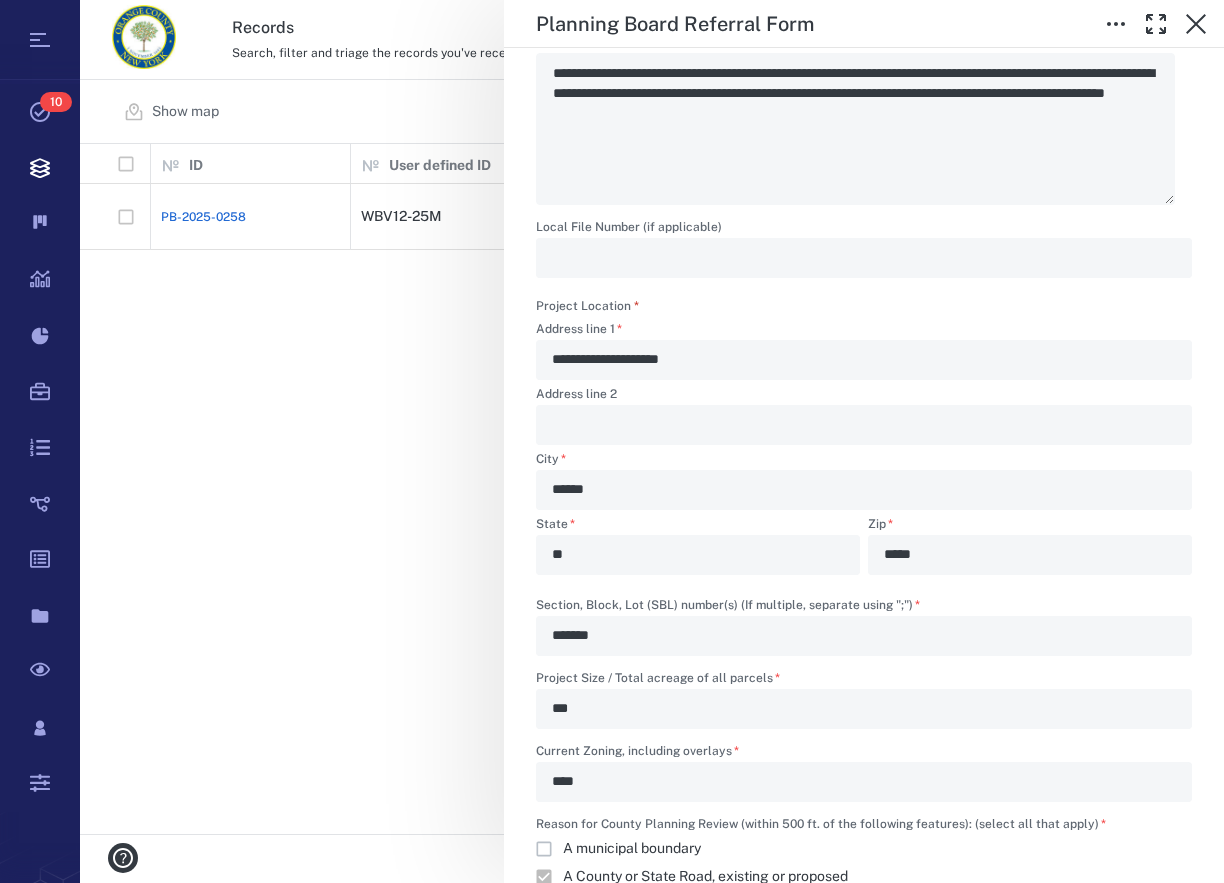 scroll, scrollTop: 1140, scrollLeft: 0, axis: vertical 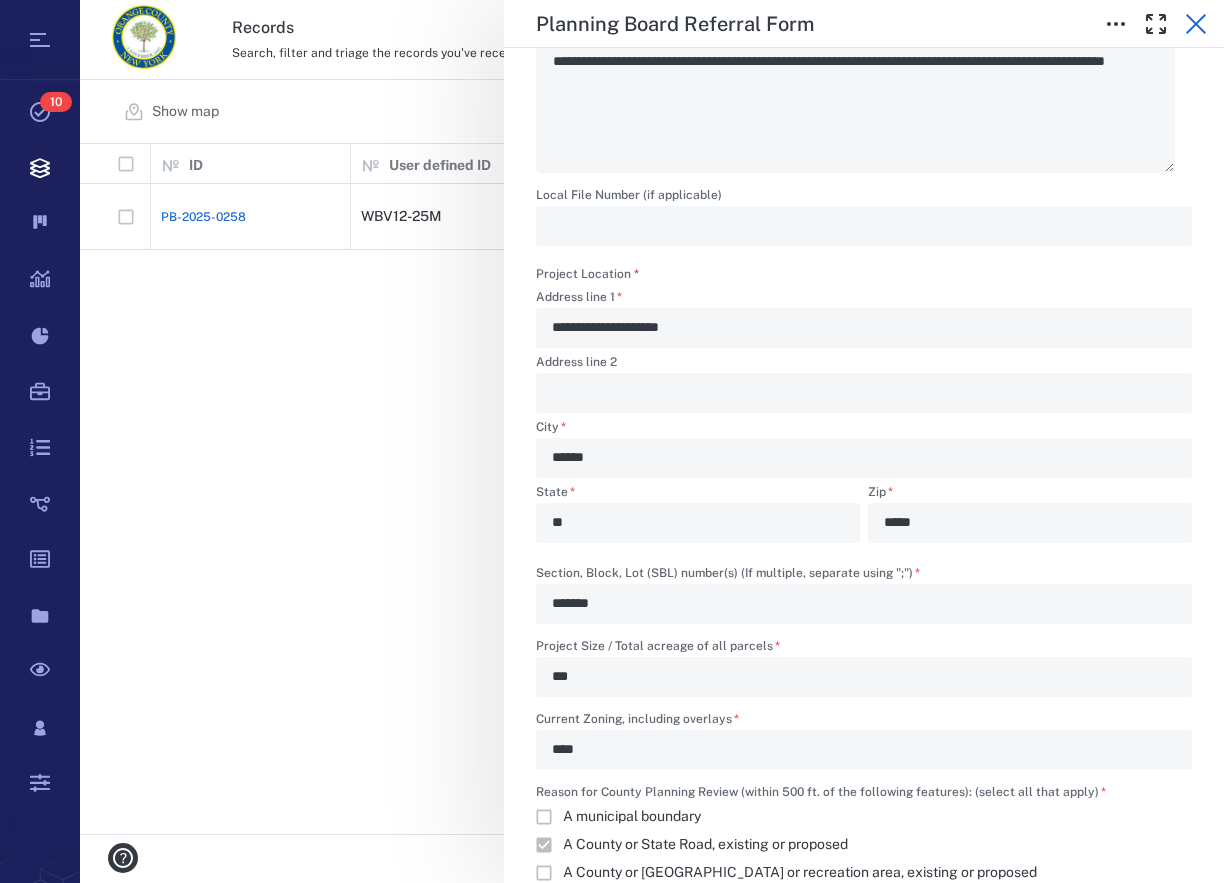 click 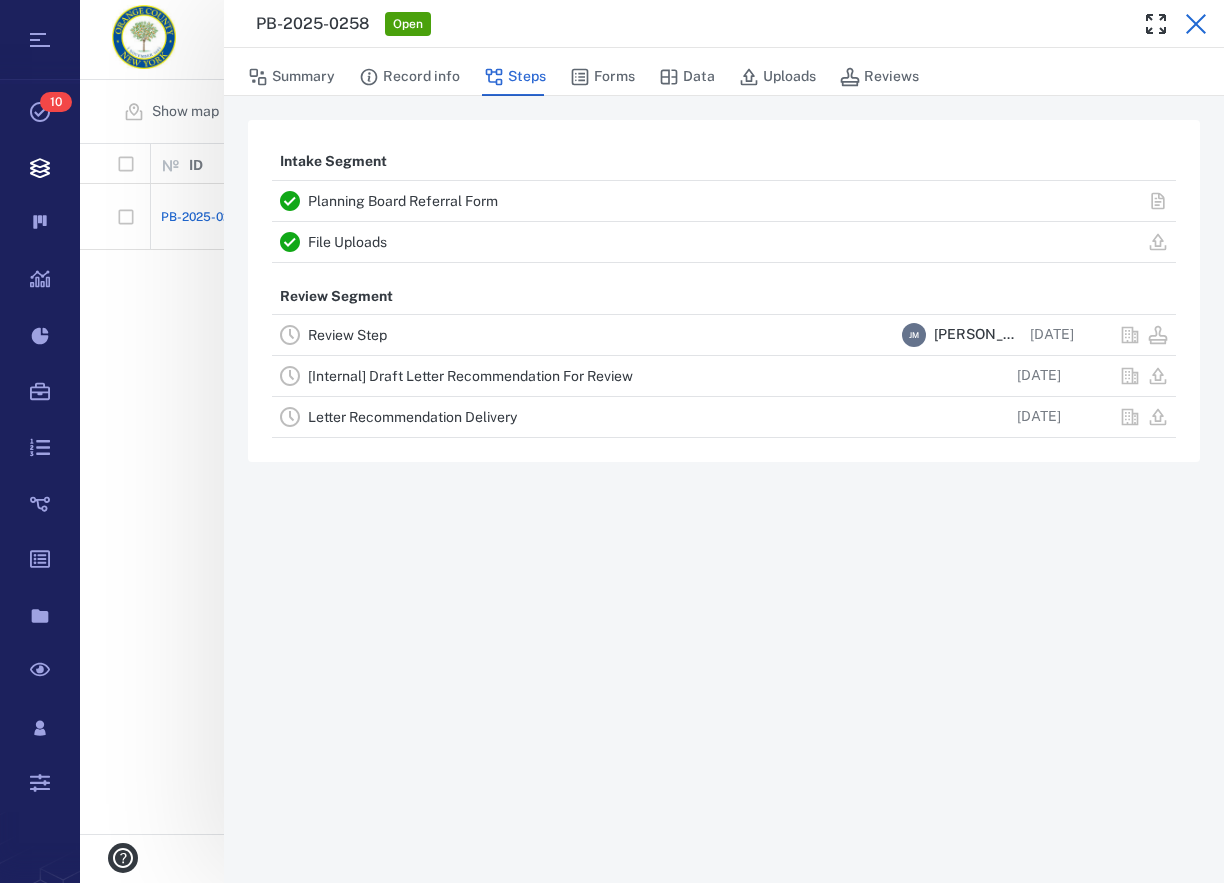 click 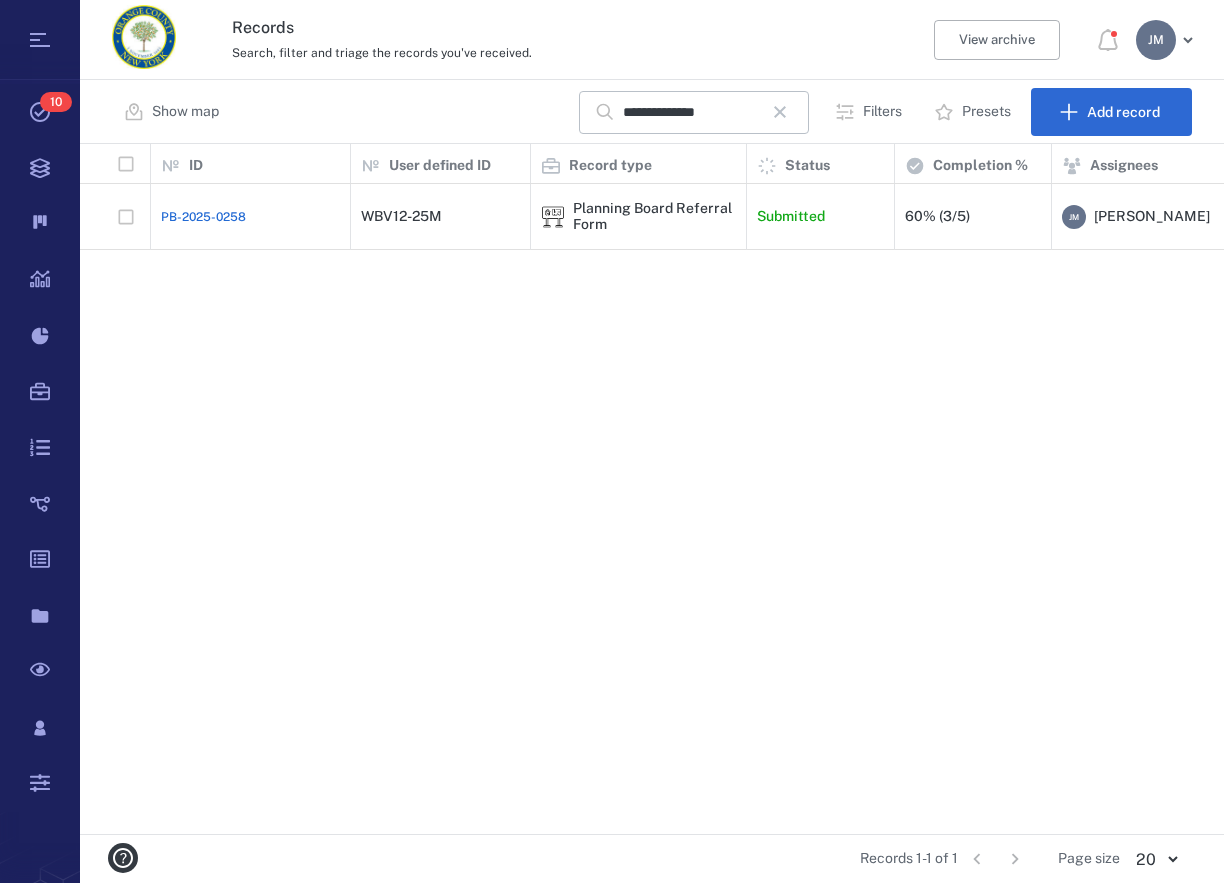 click on "[PERSON_NAME]" at bounding box center (1156, 40) 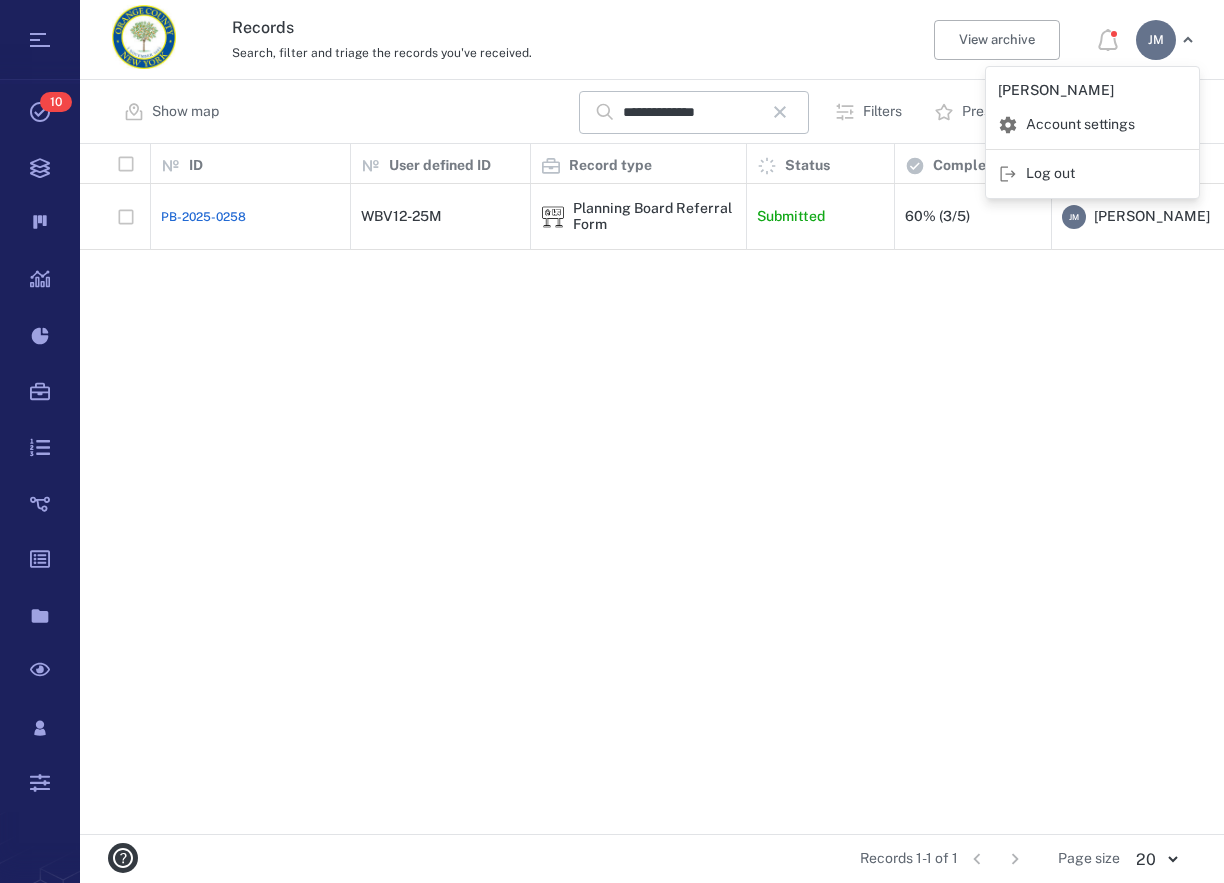 click on "Log out" at bounding box center [1050, 174] 